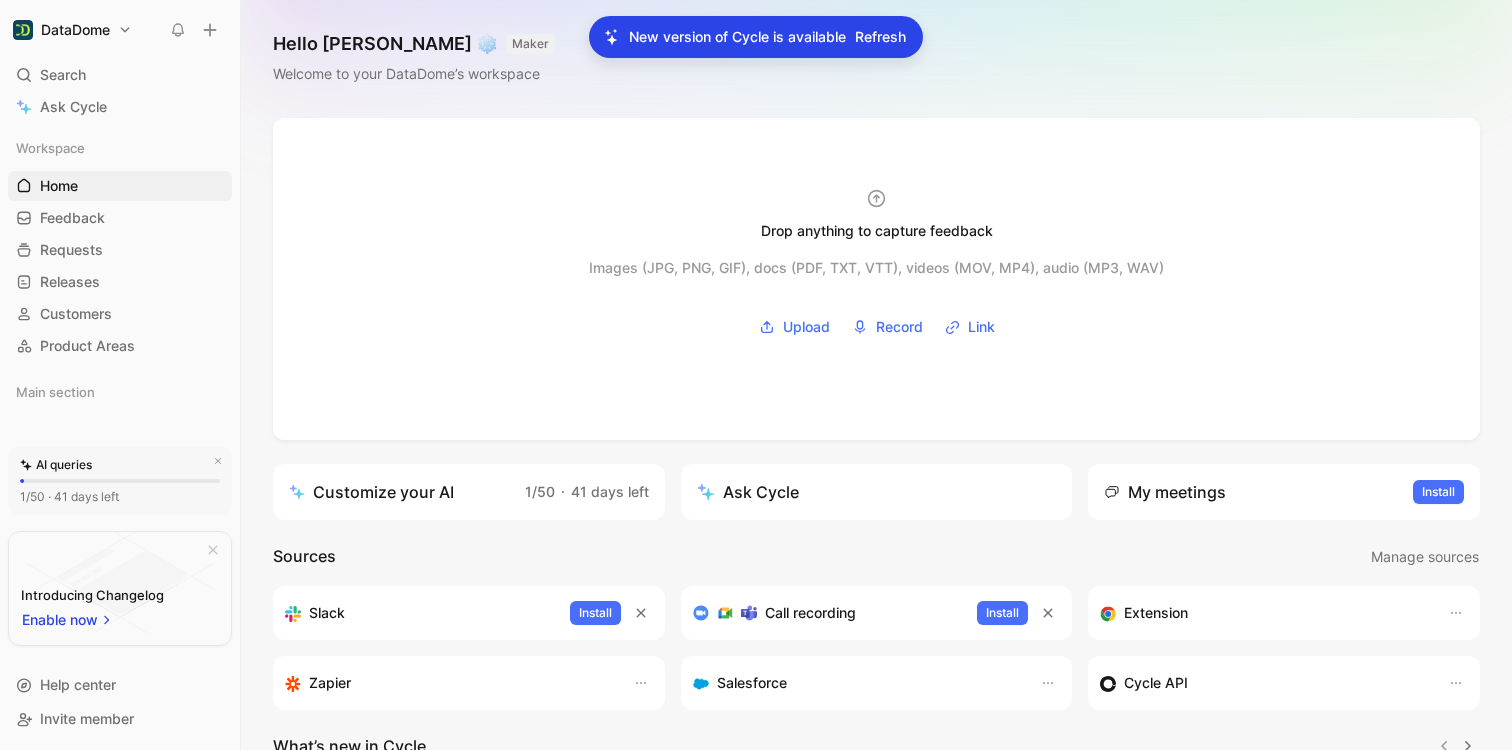 scroll, scrollTop: 0, scrollLeft: 0, axis: both 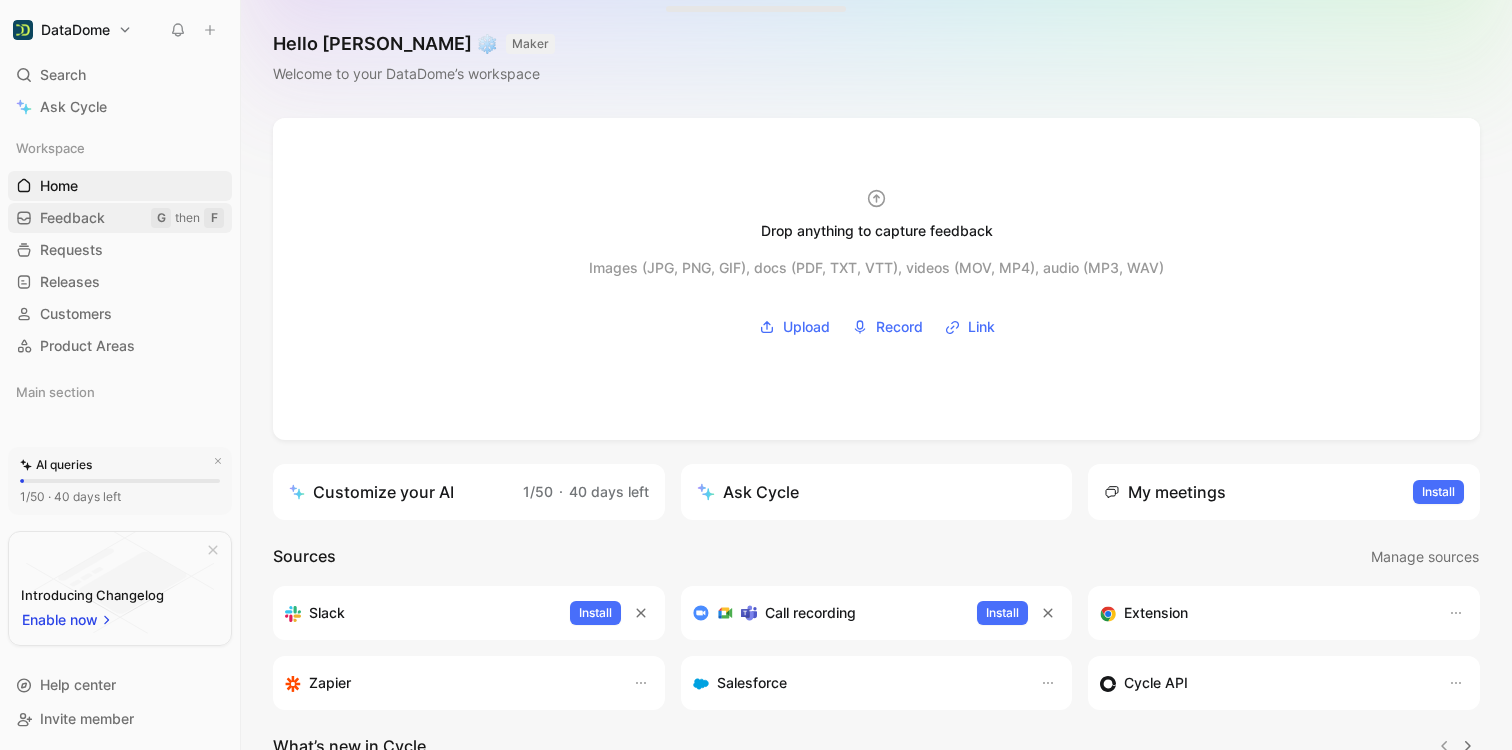 click on "Feedback" at bounding box center (72, 218) 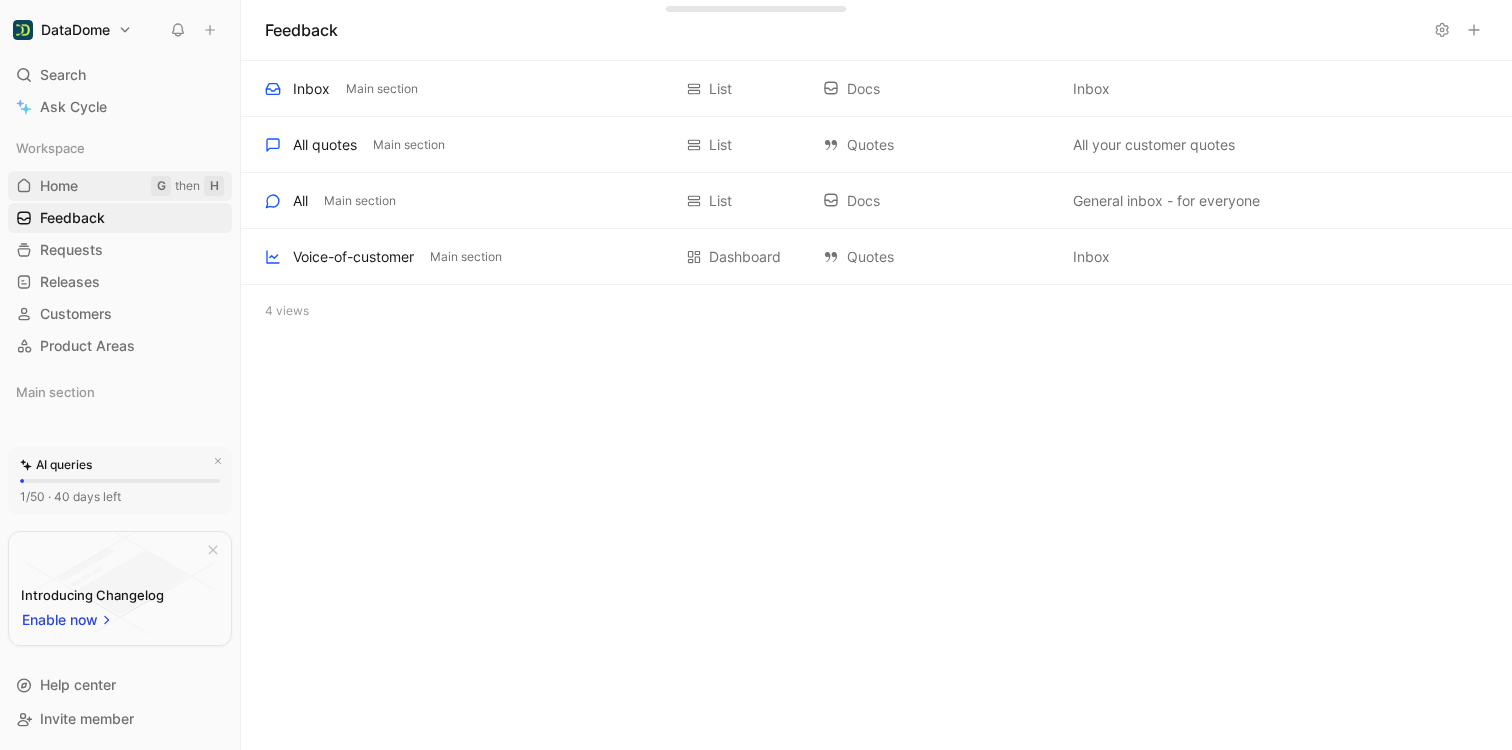 click on "Home G then H" at bounding box center [120, 186] 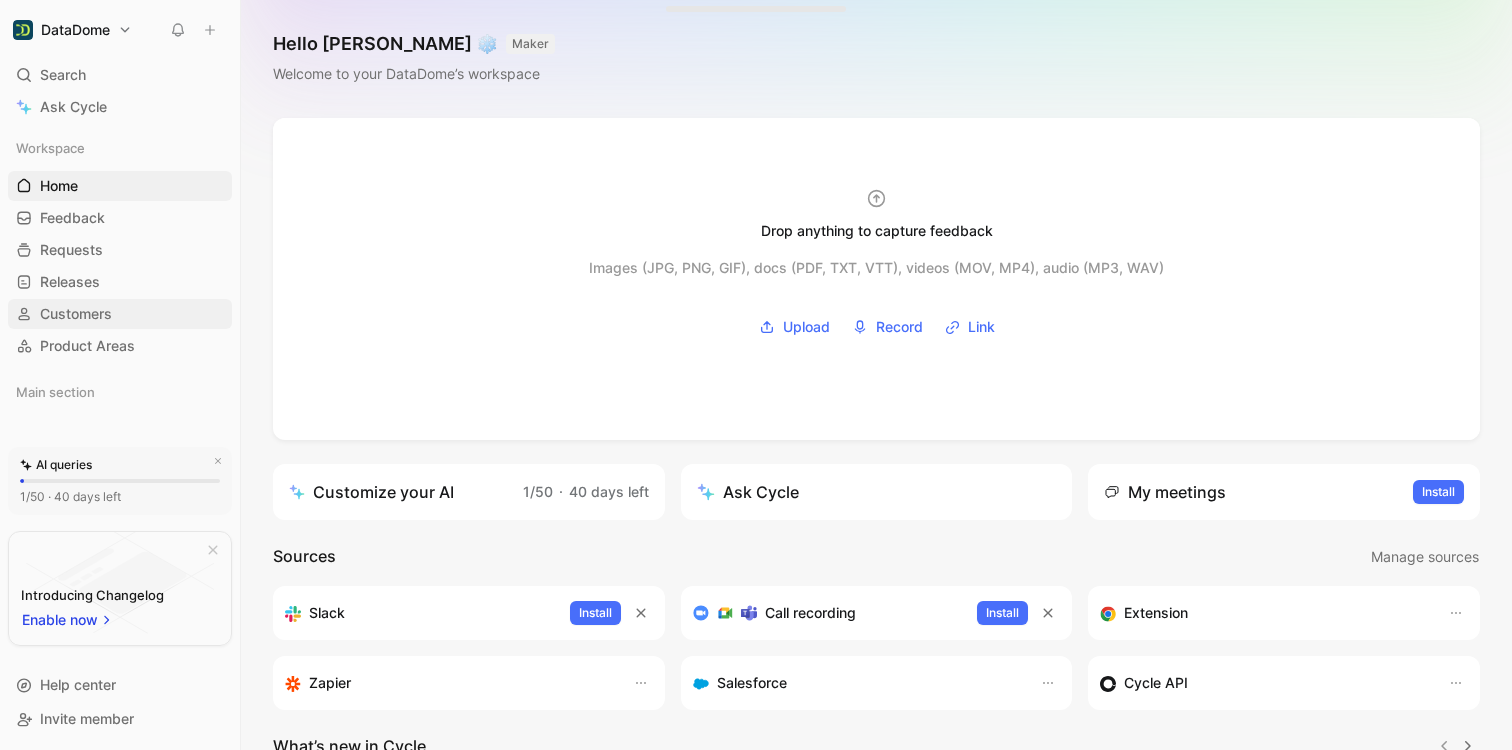 click on "Customers" at bounding box center (76, 314) 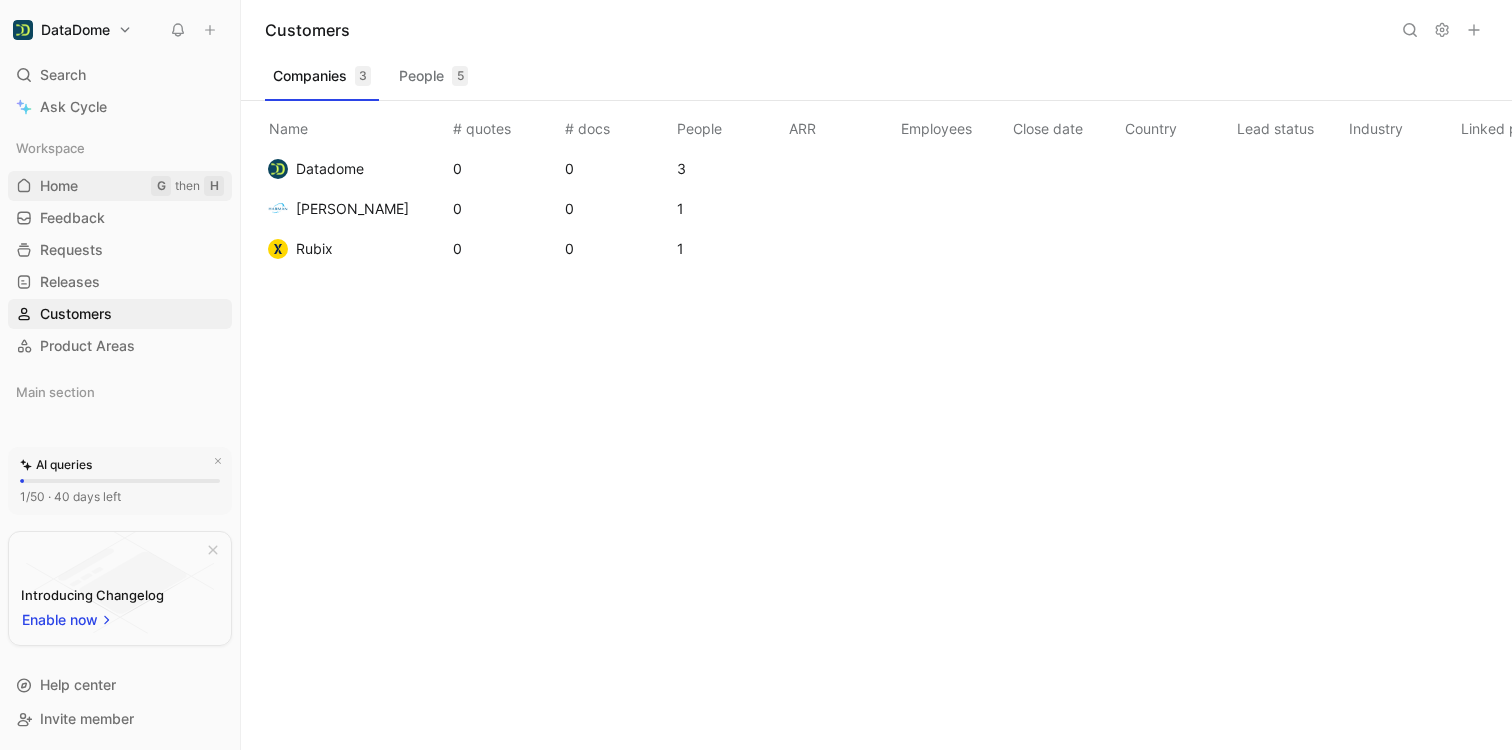 click on "Home" at bounding box center (59, 186) 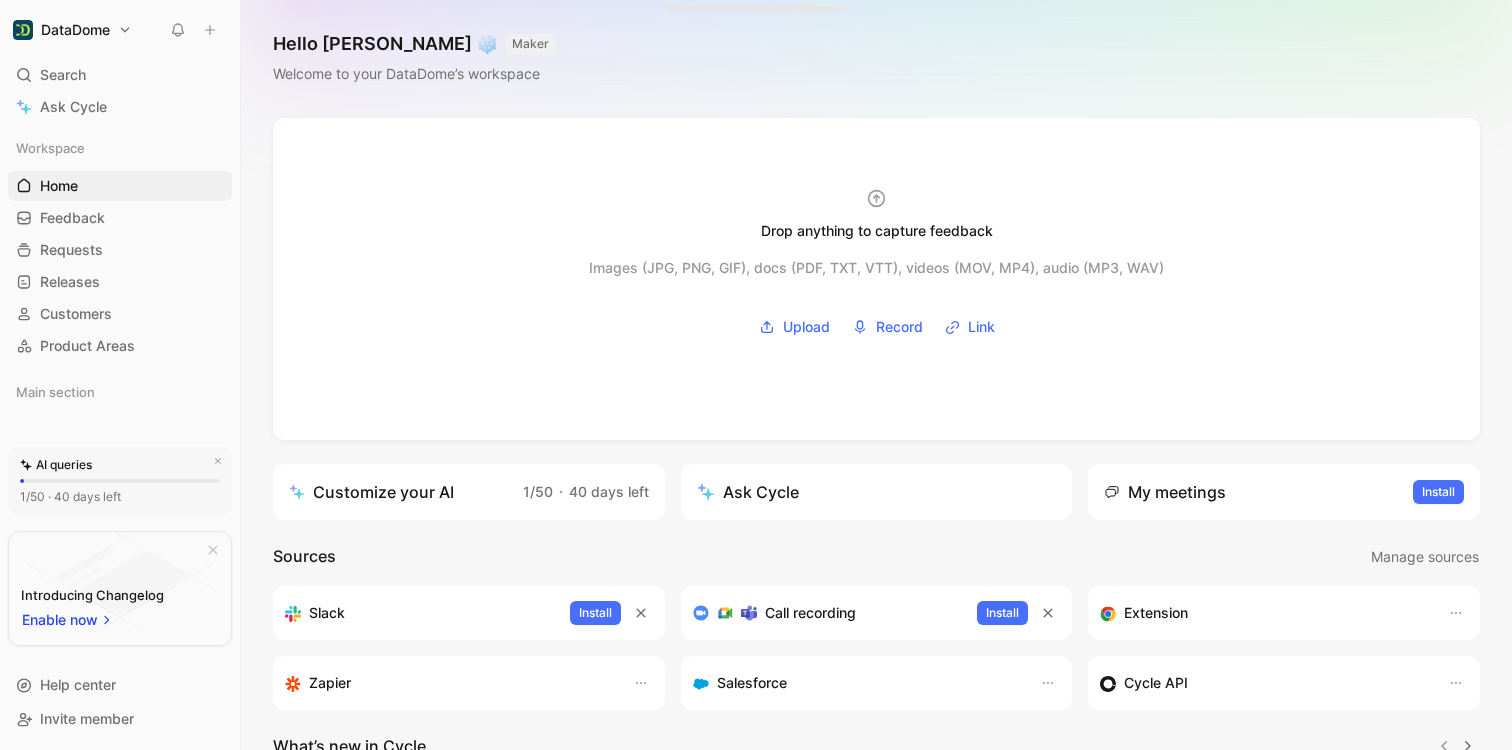 click on "DataDome Search ⌘ K Ask Cycle Workspace Home G then H Feedback G then F Requests G then R Releases G then L Customers Product Areas Main section
To pick up a draggable item, press the space bar.
While dragging, use the arrow keys to move the item.
Press space again to drop the item in its new position, or press escape to cancel.
AI queries 1/50 · 40 days left Introducing Changelog Enable now Help center Invite member Hello Maxime ❄️ MAKER Welcome to your DataDome’s workspace Drop anything to capture feedback Images (JPG, PNG, GIF), docs (PDF, TXT, VTT), videos (MOV, MP4), audio (MP3, WAV) Upload Record Link Customize your AI 1/50 · 40 days left Ask Cycle My meetings Install Sources Manage sources Slack Install Call recording Install Extension Zapier Salesforce Cycle API What’s new in Cycle Introducing Drop island Drop images or video/audio/PDF files into the drop zone to create new feedback docs along with their transcript. Learn more Your feedback on Autopilot" at bounding box center [756, 375] 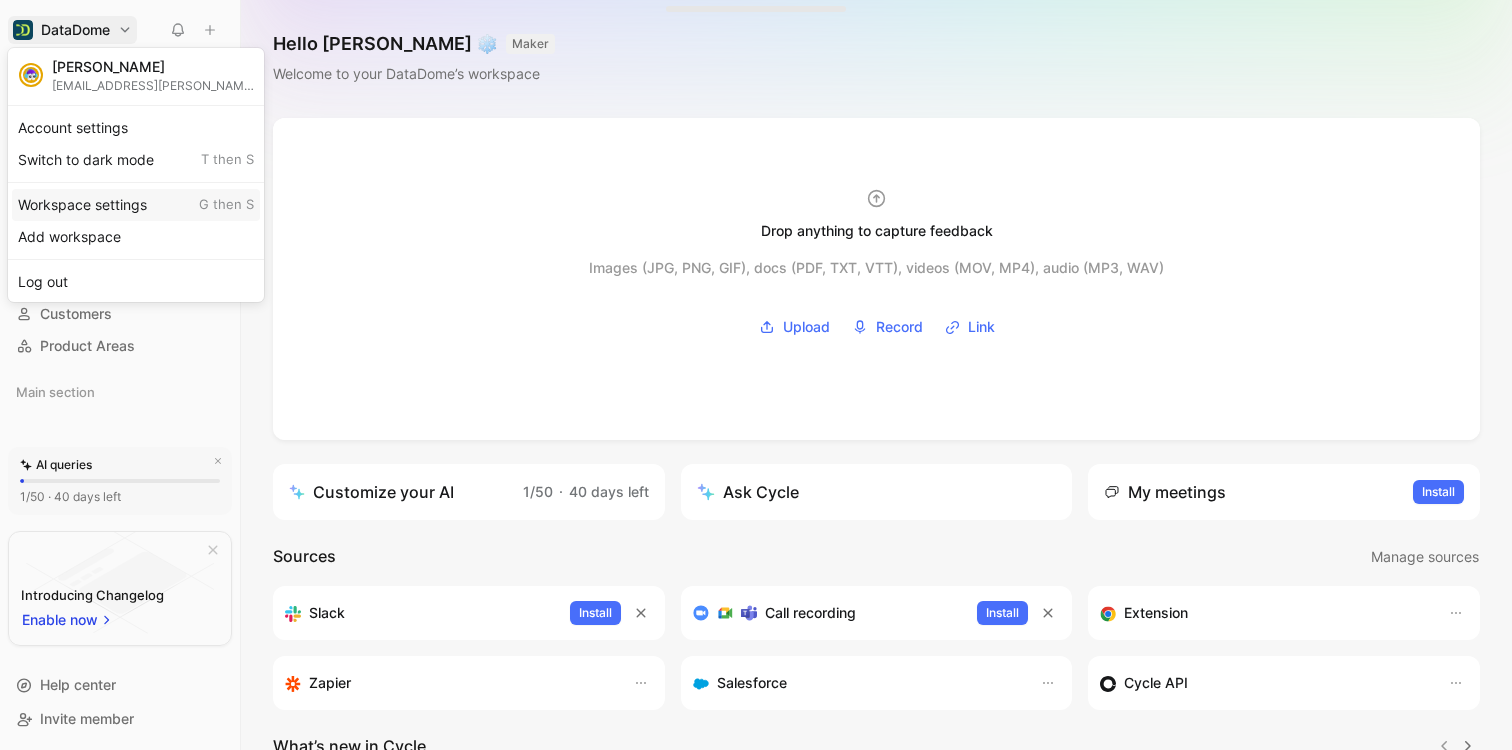 click on "Workspace settings G then S" at bounding box center [136, 205] 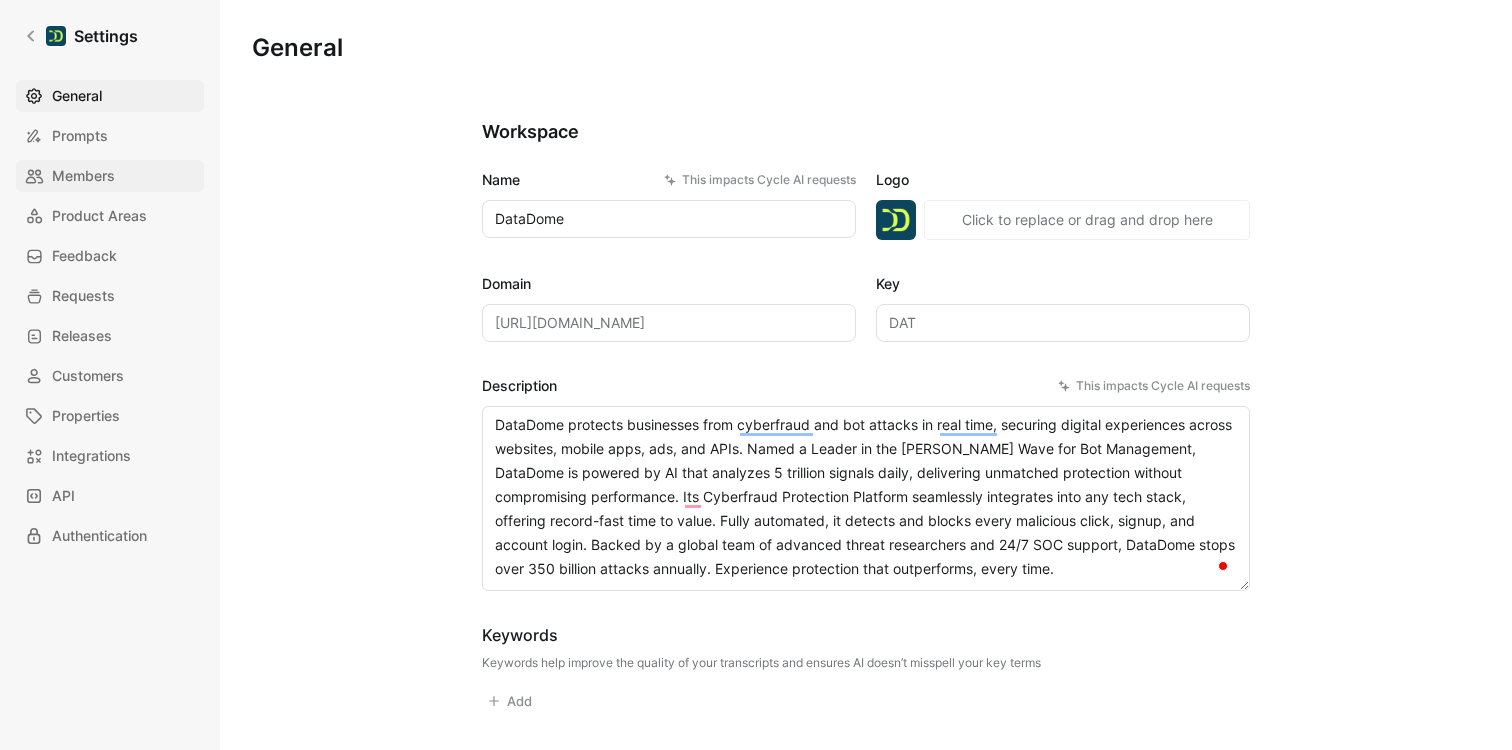 click on "Members" at bounding box center [110, 176] 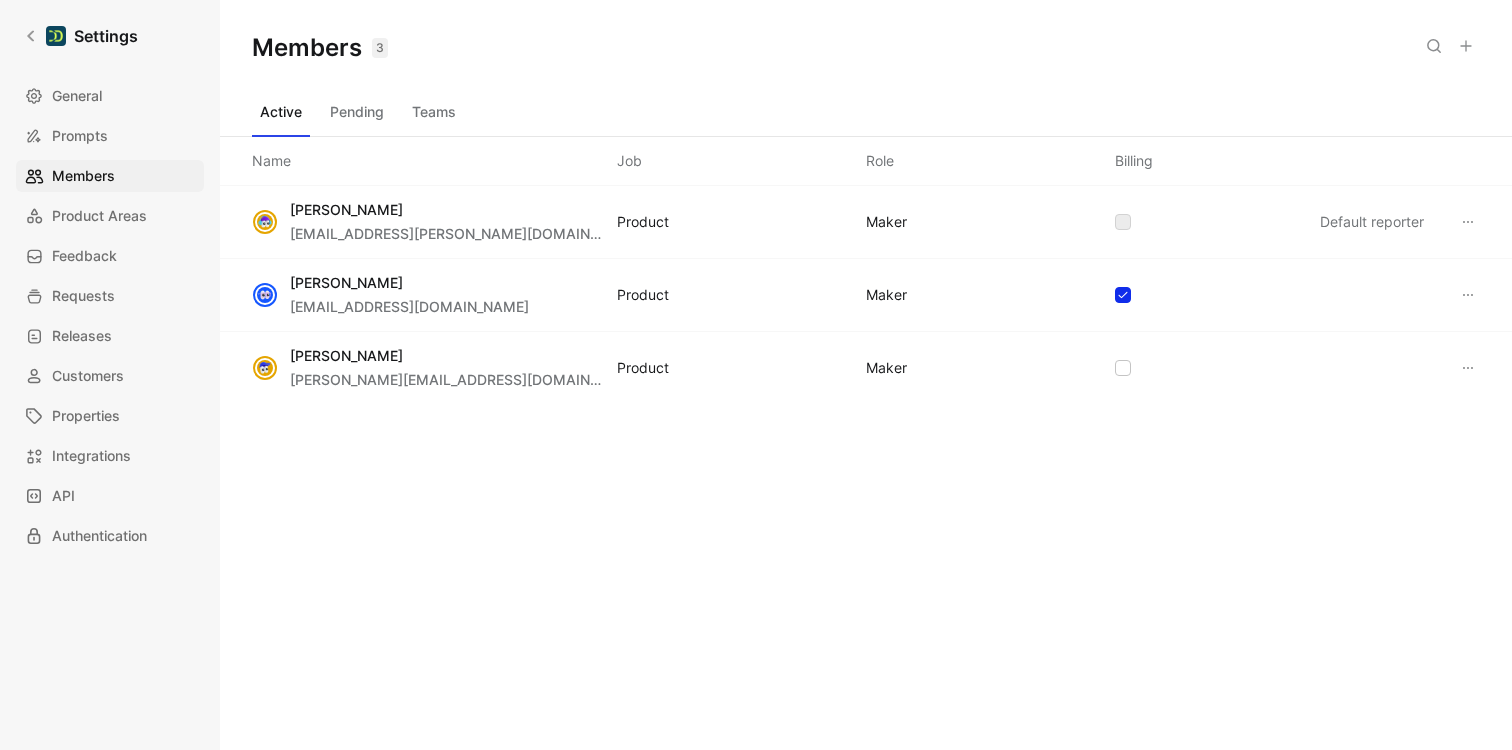 click at bounding box center (1466, 46) 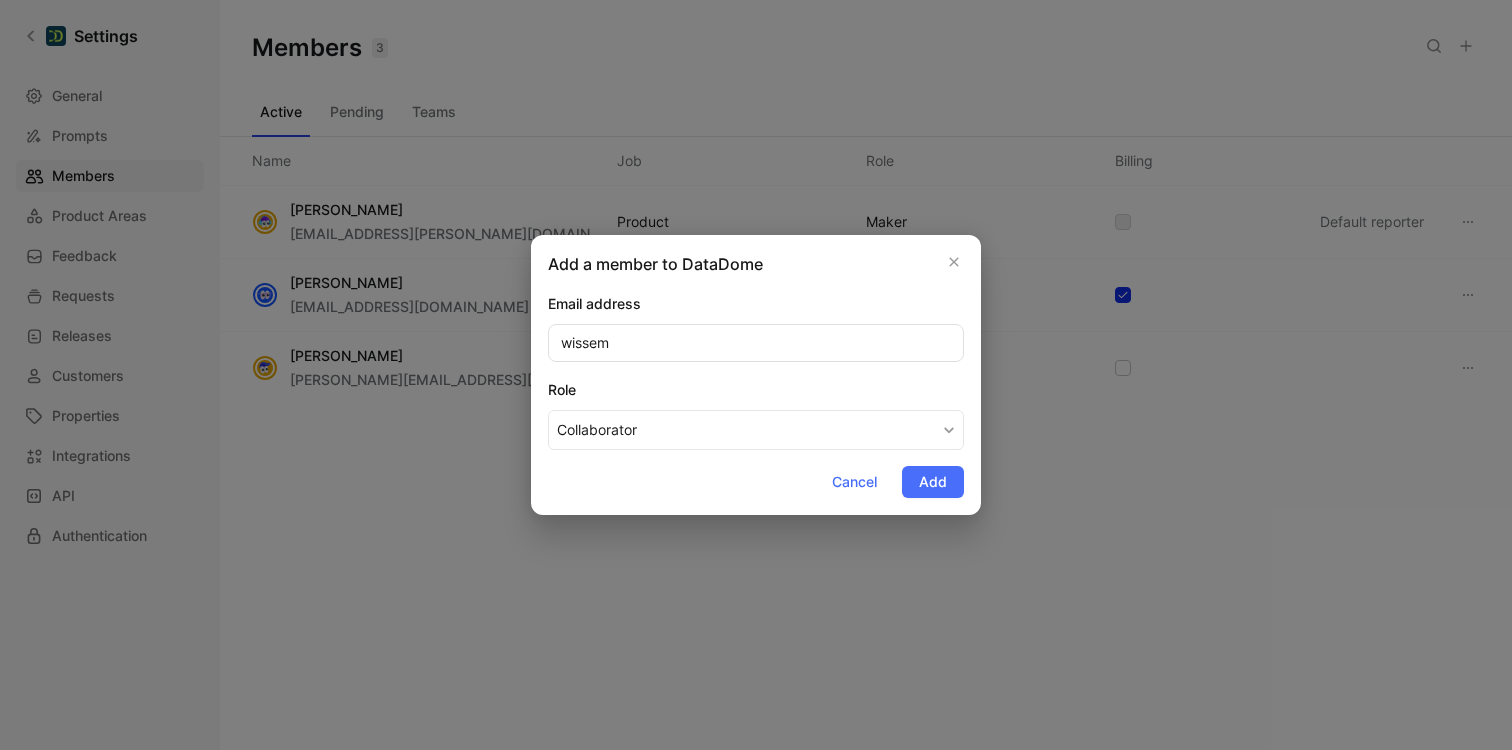 type on "wissem" 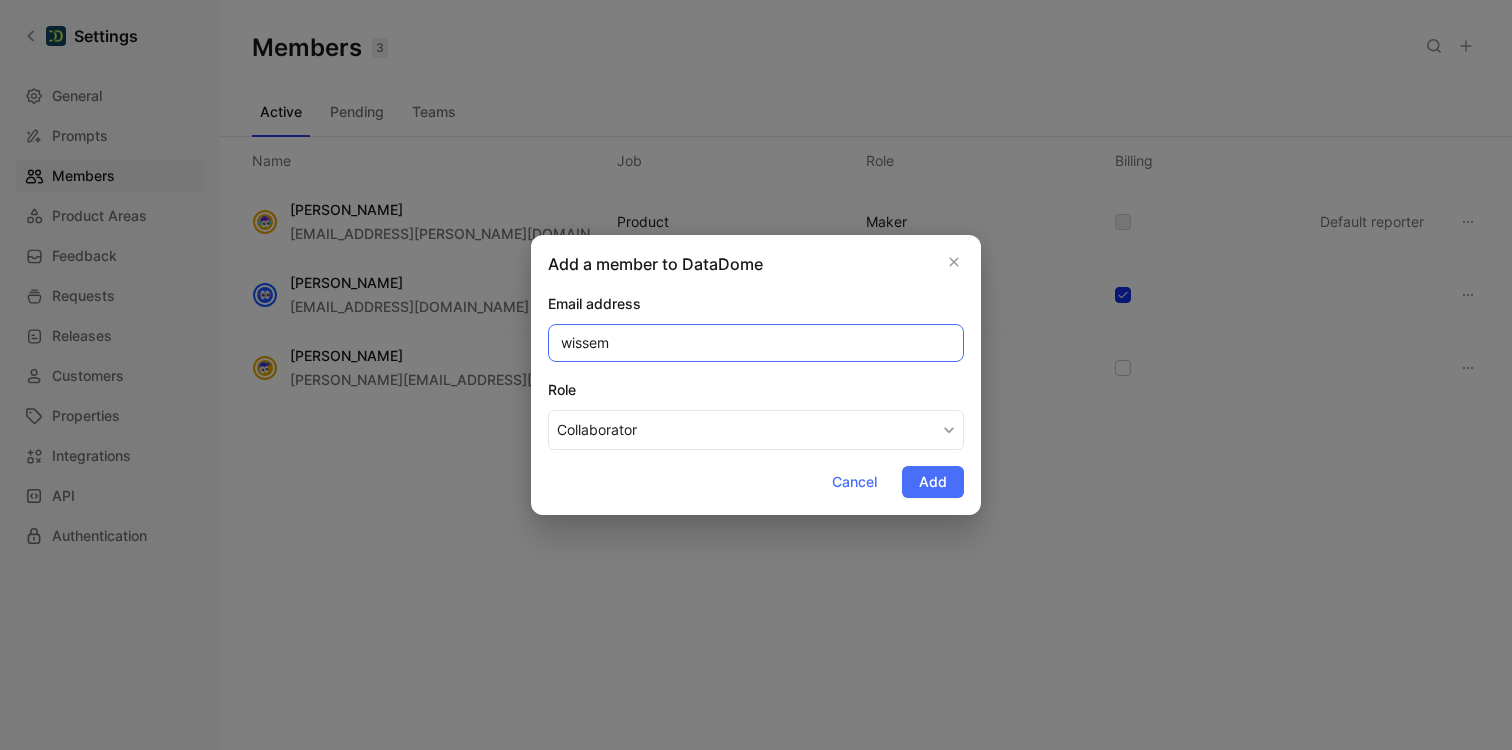 drag, startPoint x: 645, startPoint y: 344, endPoint x: 535, endPoint y: 345, distance: 110.00455 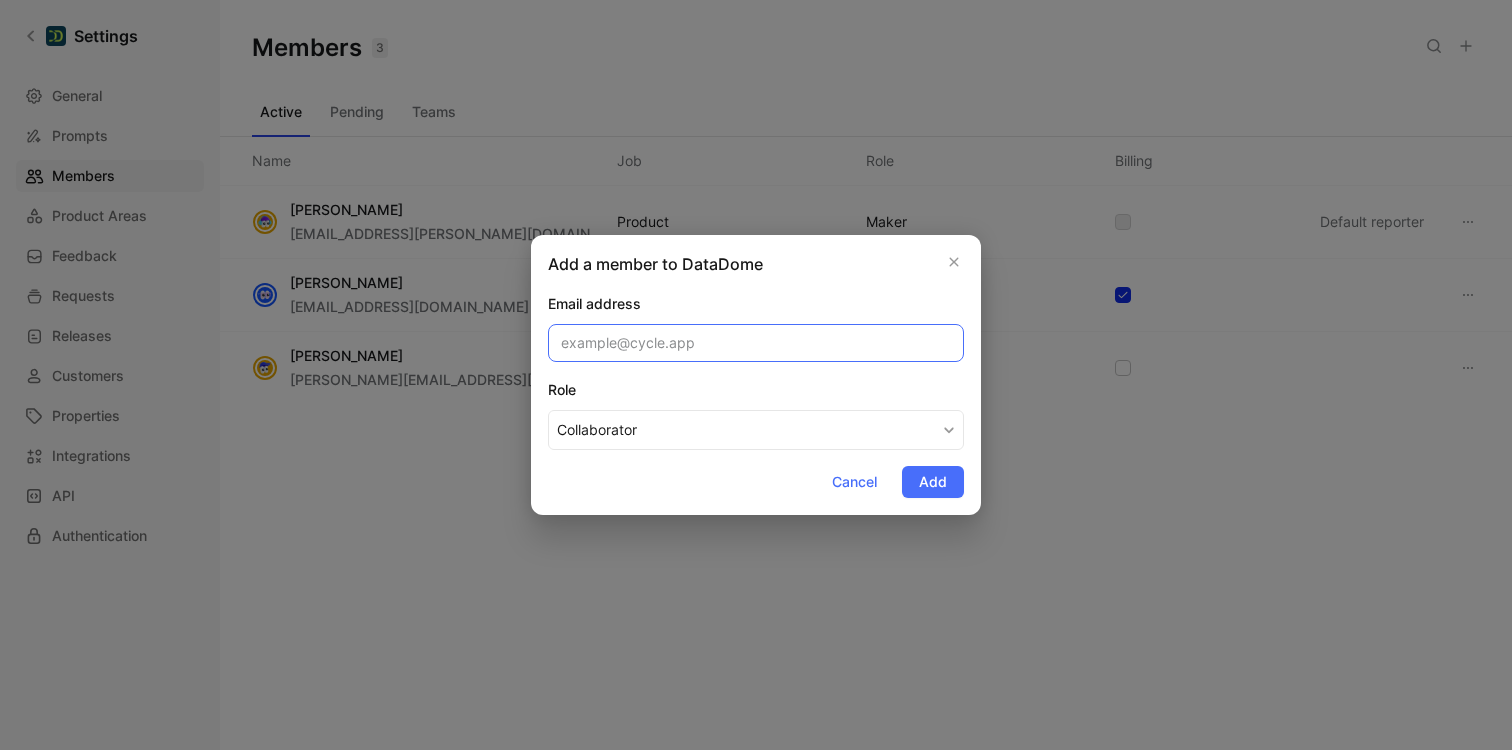 paste on "[EMAIL_ADDRESS][DOMAIN_NAME]" 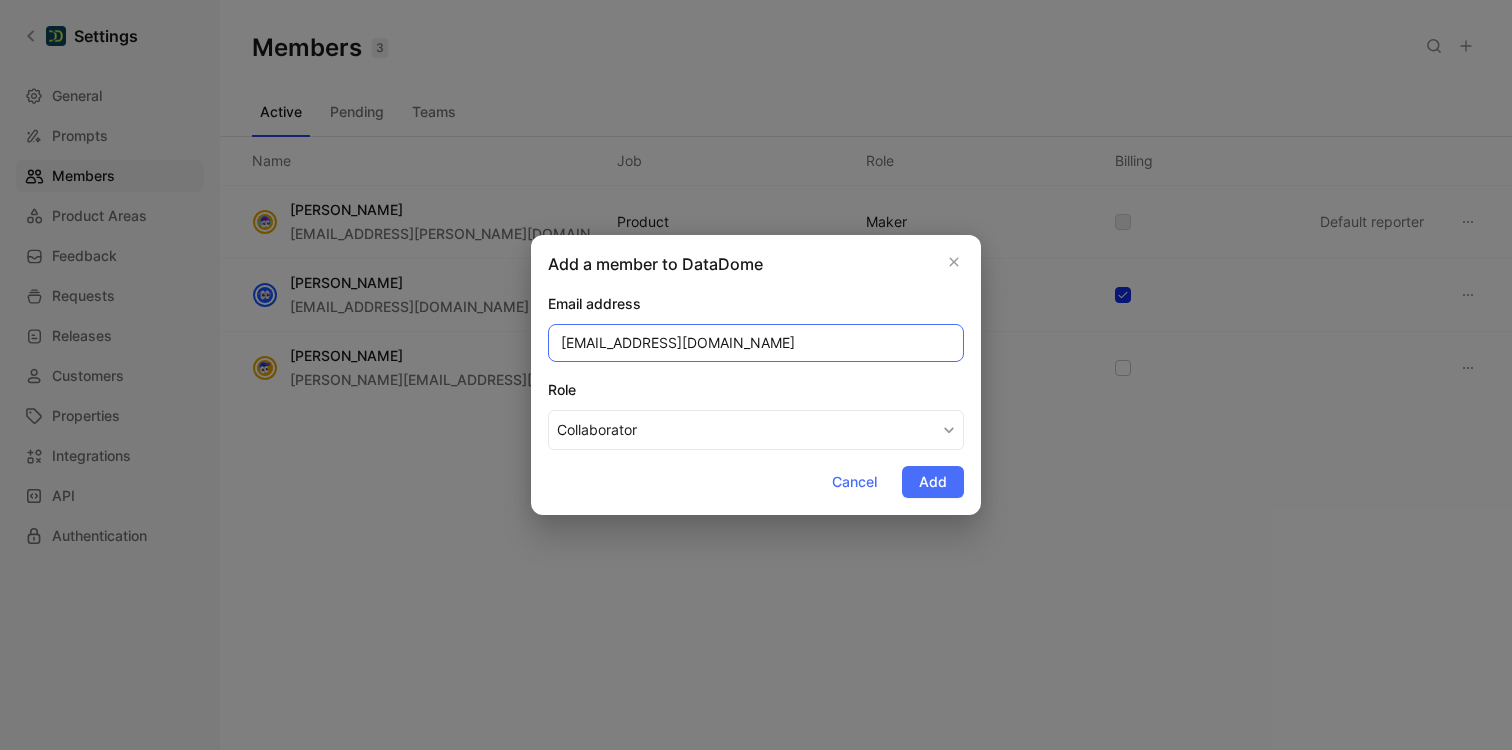 type on "[EMAIL_ADDRESS][DOMAIN_NAME]" 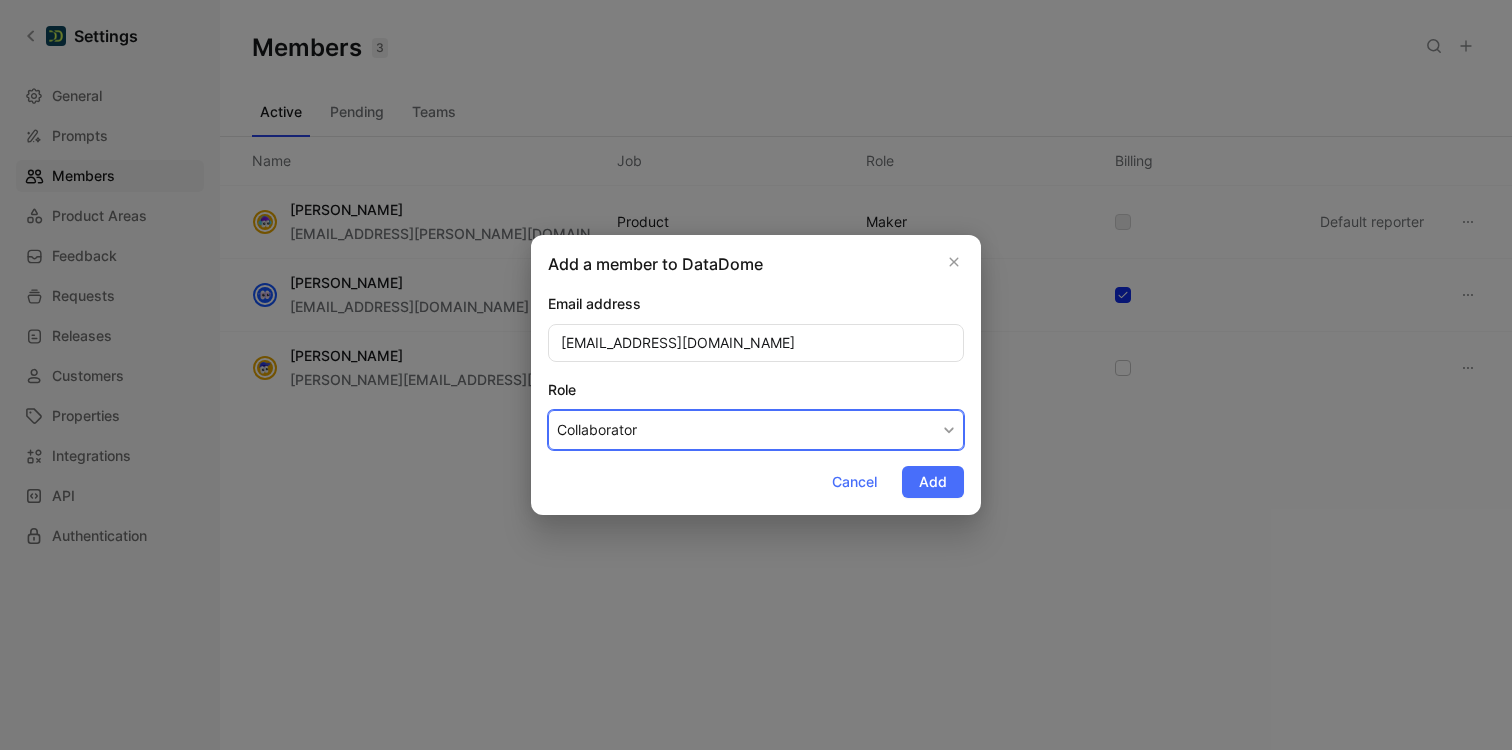click on "Collaborator" at bounding box center (756, 430) 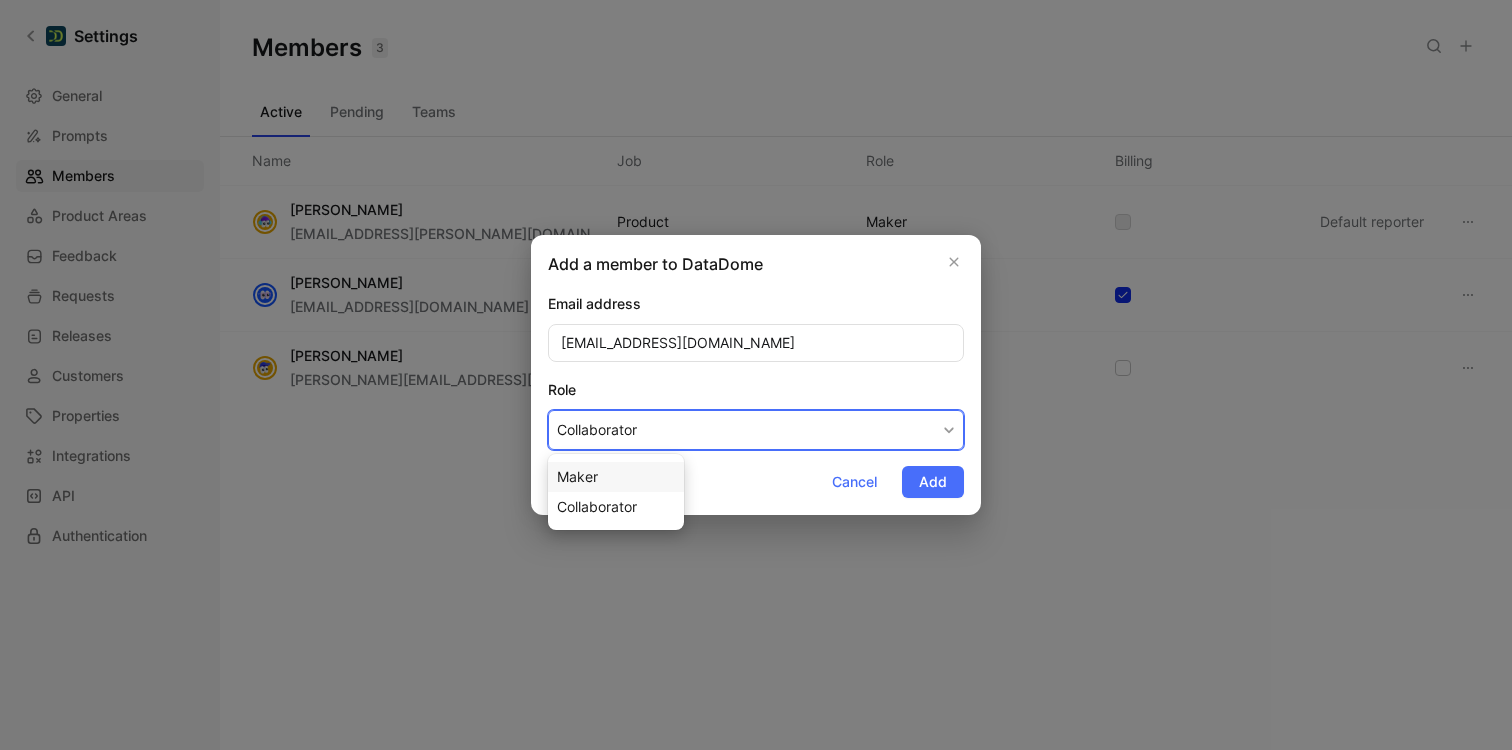 click on "Maker" at bounding box center [616, 477] 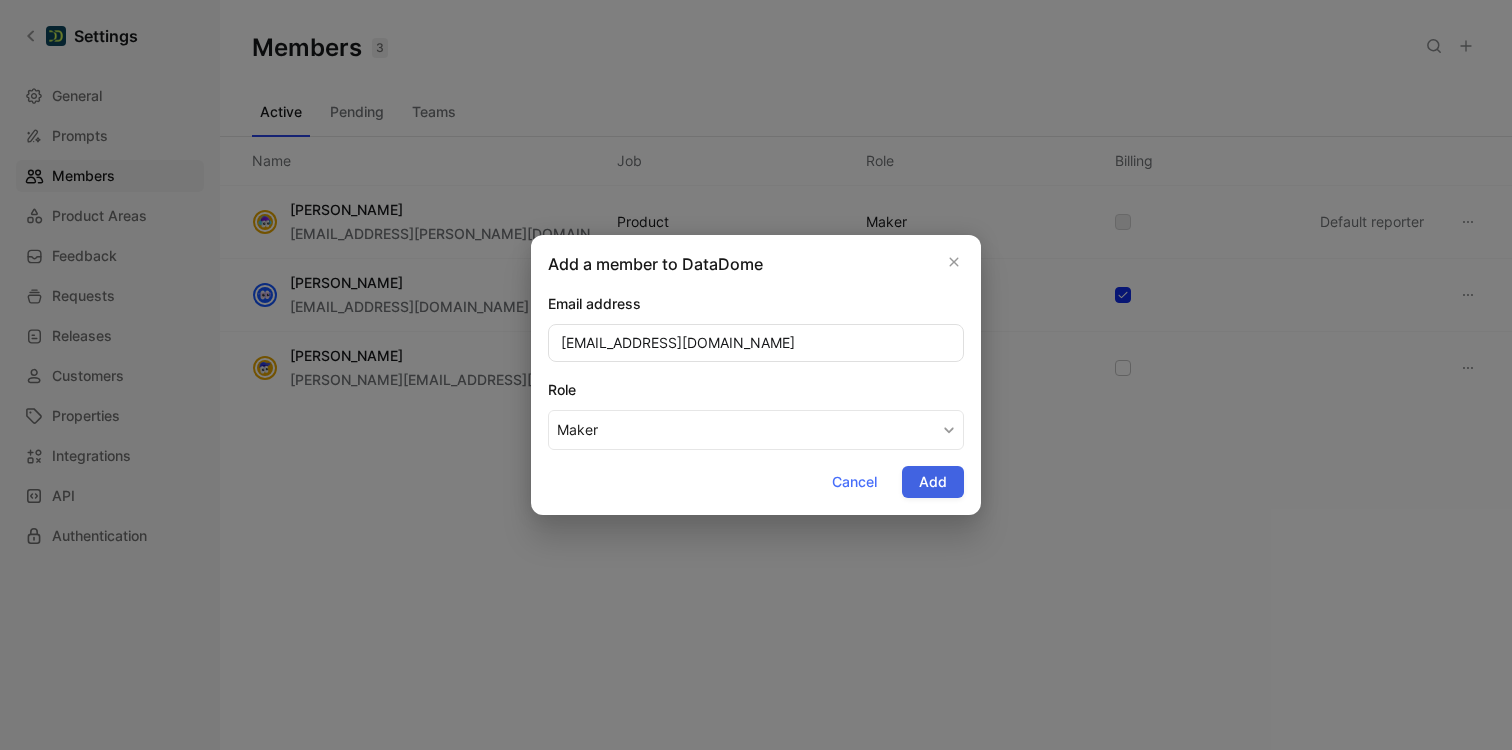 click on "Add" at bounding box center (933, 482) 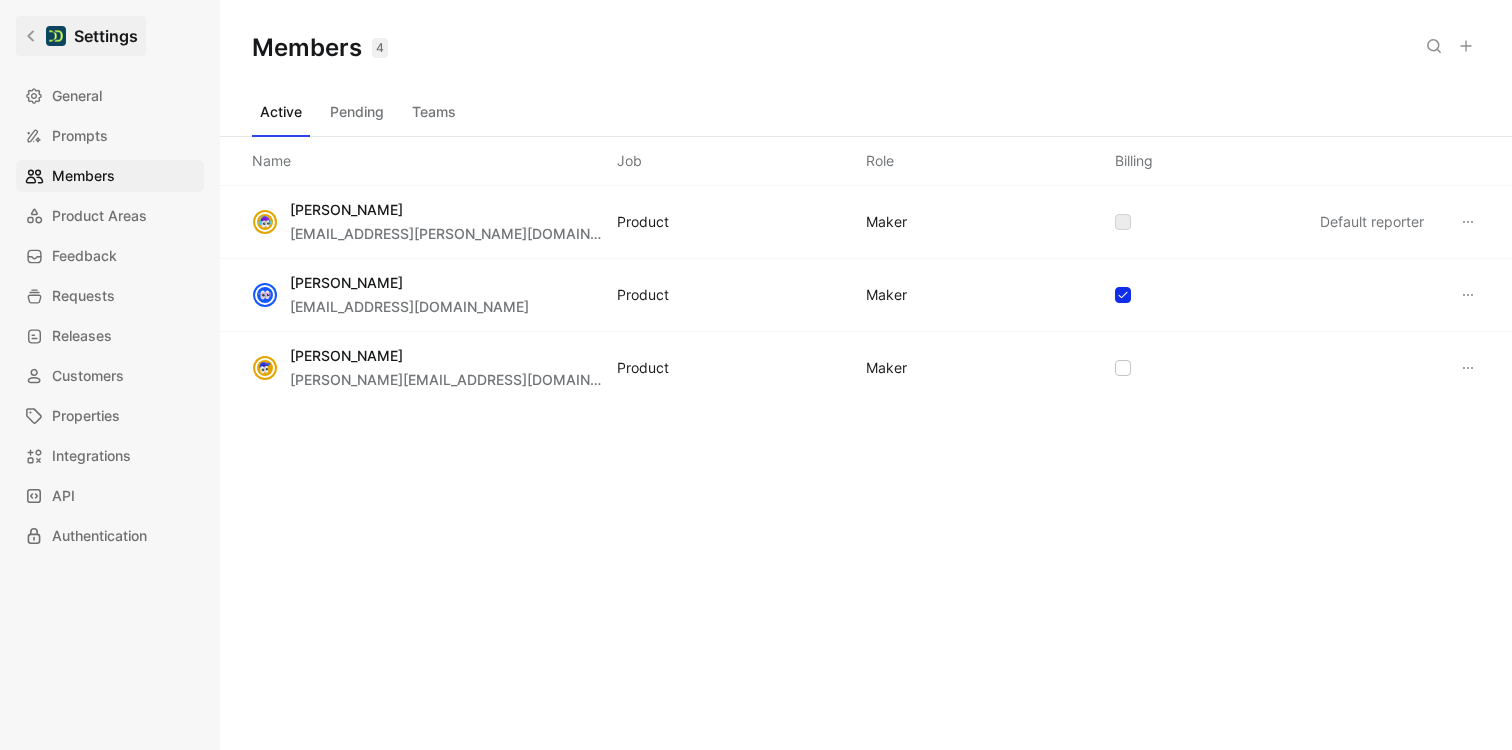 click 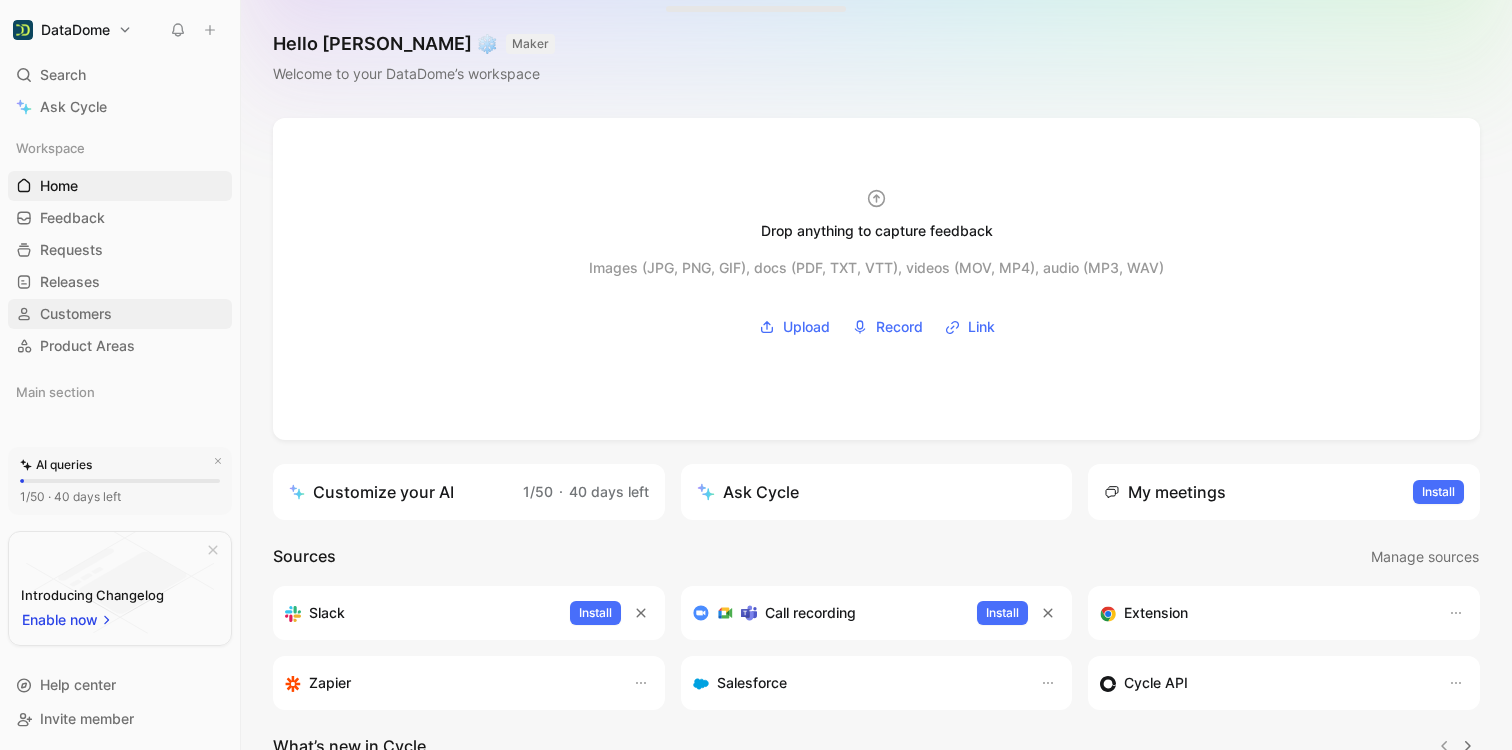 click on "Customers" at bounding box center (76, 314) 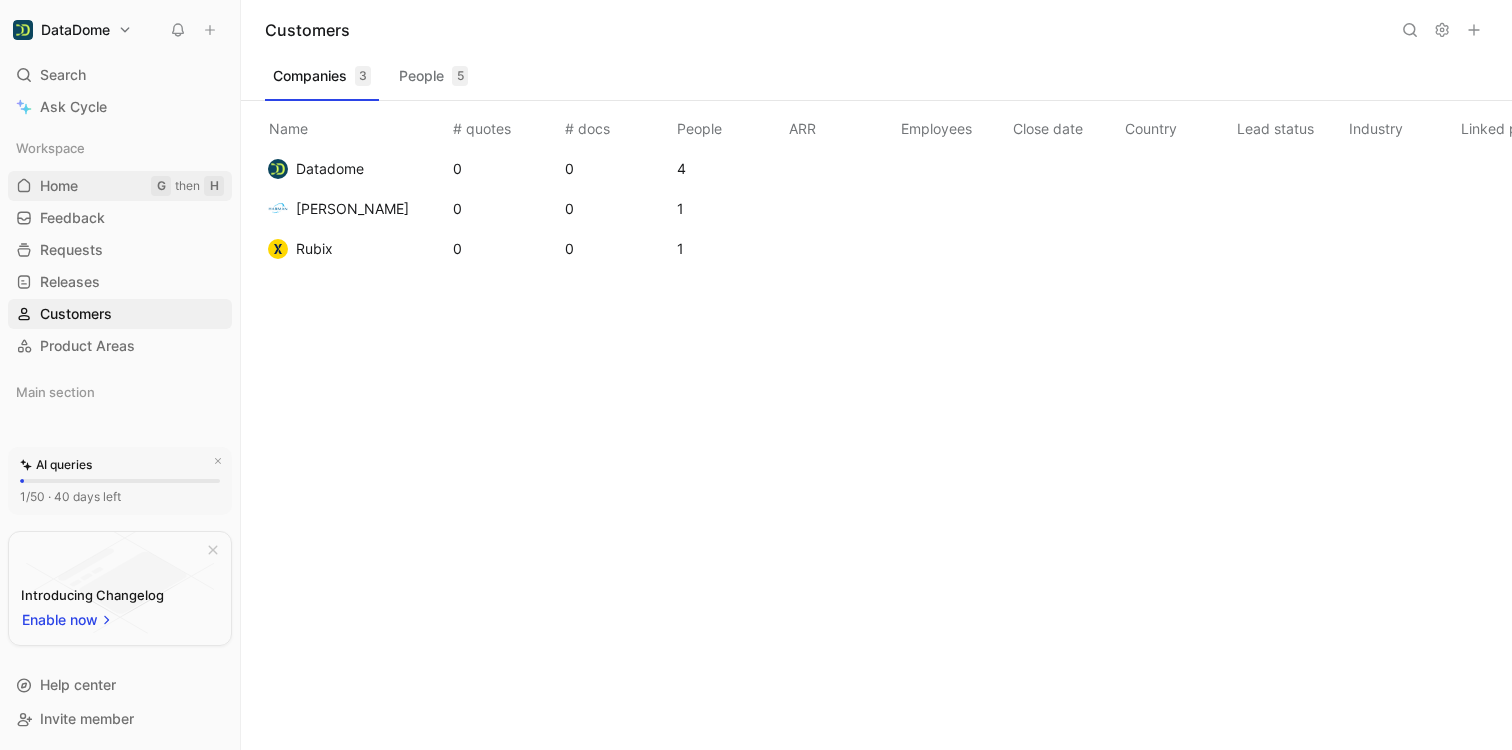 click on "Home" at bounding box center [59, 186] 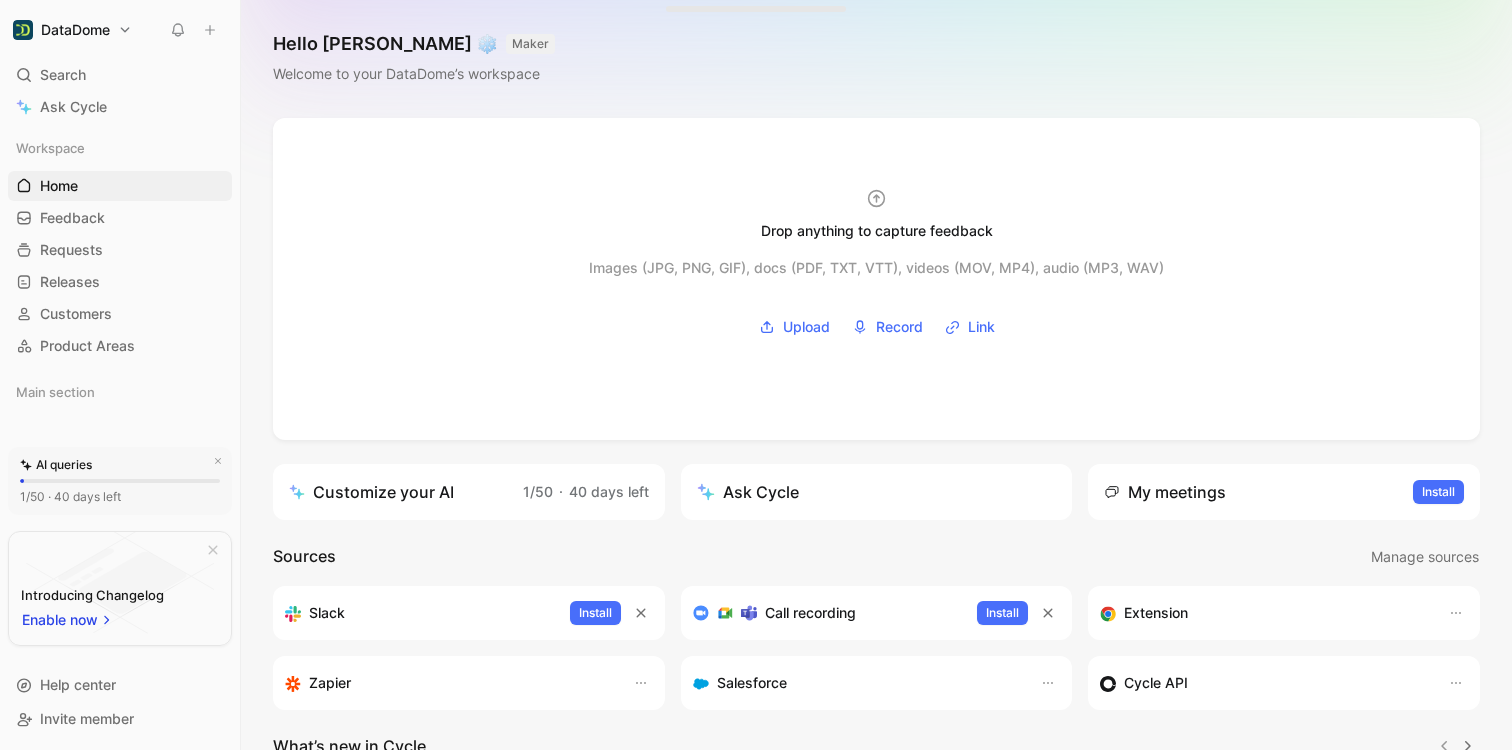 click on "DataDome Search ⌘ K Ask Cycle Workspace Home G then H Feedback G then F Requests G then R Releases G then L Customers Product Areas Main section
To pick up a draggable item, press the space bar.
While dragging, use the arrow keys to move the item.
Press space again to drop the item in its new position, or press escape to cancel.
AI queries 1/50 · 40 days left Introducing Changelog Enable now Help center Invite member Hello Maxime ❄️ MAKER Welcome to your DataDome’s workspace Drop anything to capture feedback Images (JPG, PNG, GIF), docs (PDF, TXT, VTT), videos (MOV, MP4), audio (MP3, WAV) Upload Record Link Customize your AI 1/50 · 40 days left Ask Cycle My meetings Install Sources Manage sources Slack Install Call recording Install Extension Zapier Salesforce Cycle API What’s new in Cycle Introducing Drop island Drop images or video/audio/PDF files into the drop zone to create new feedback docs along with their transcript. Learn more Your feedback on Autopilot" at bounding box center (756, 375) 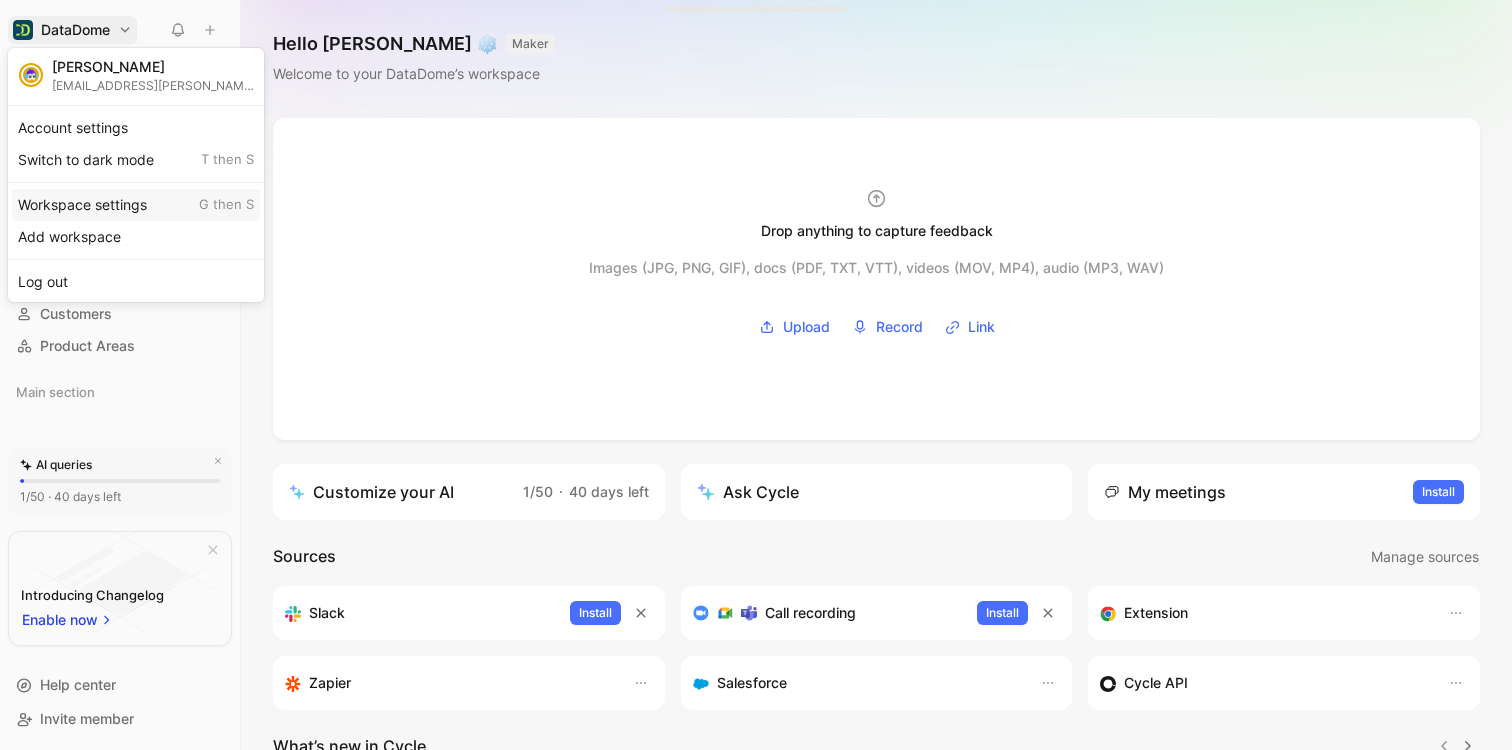 click on "Workspace settings G then S" at bounding box center (136, 205) 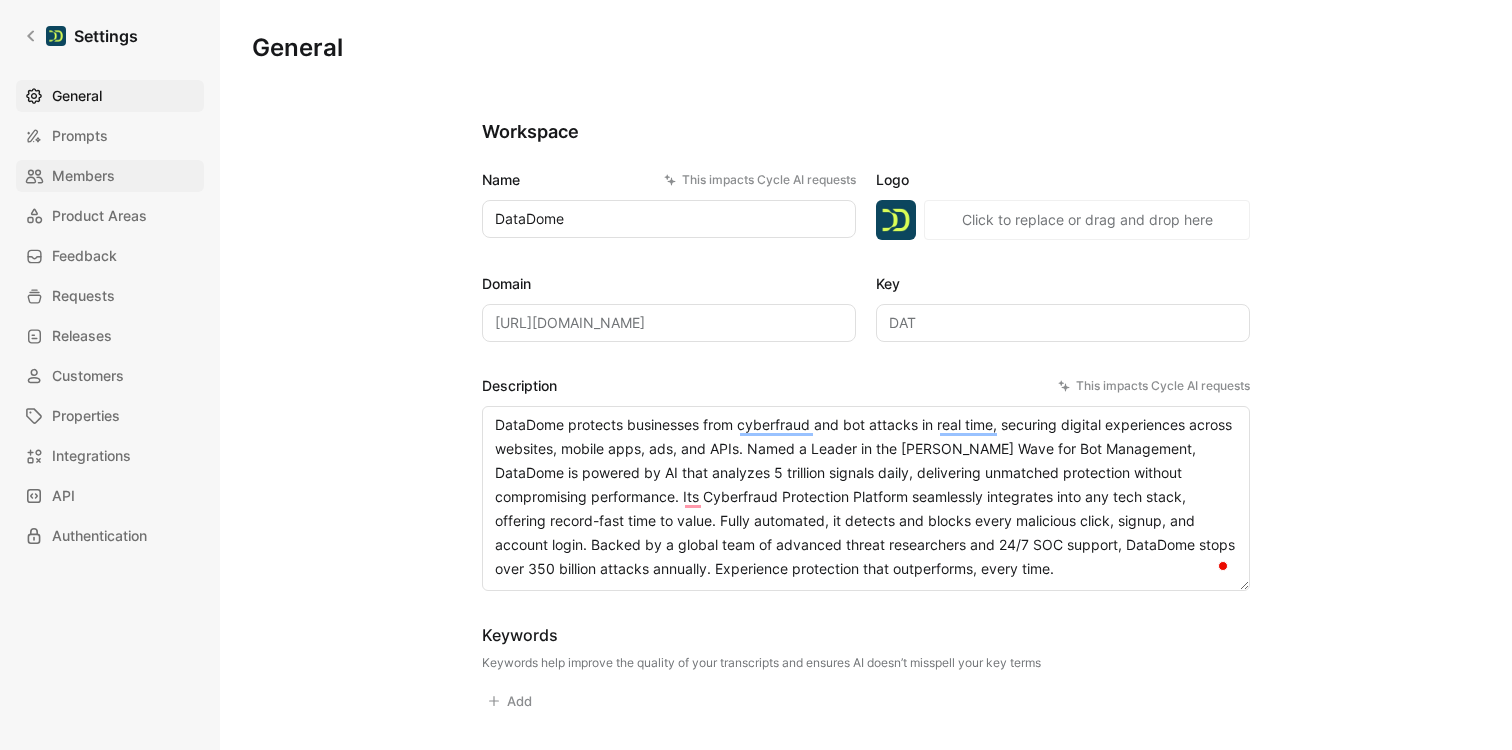 click on "Members" at bounding box center [83, 176] 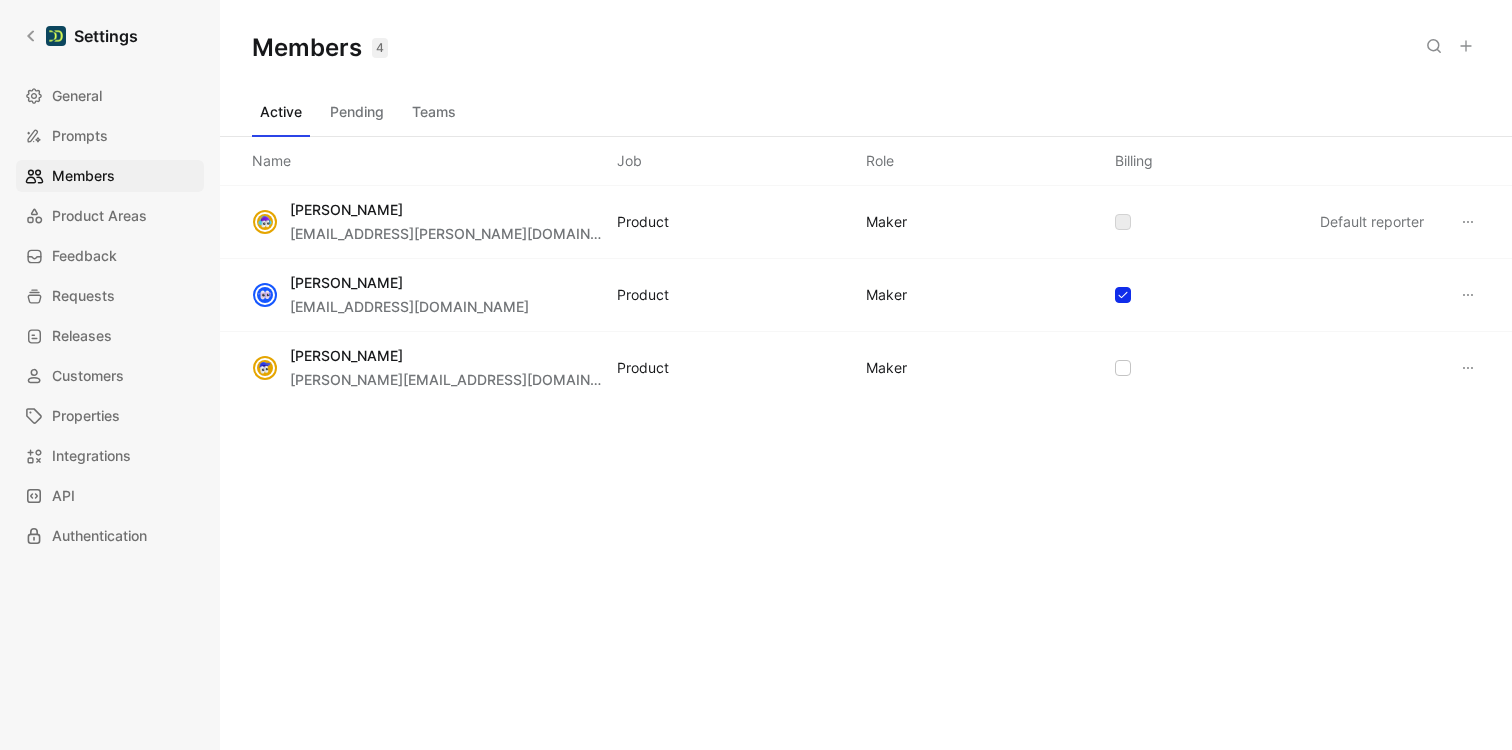 click on "Pending" at bounding box center [357, 112] 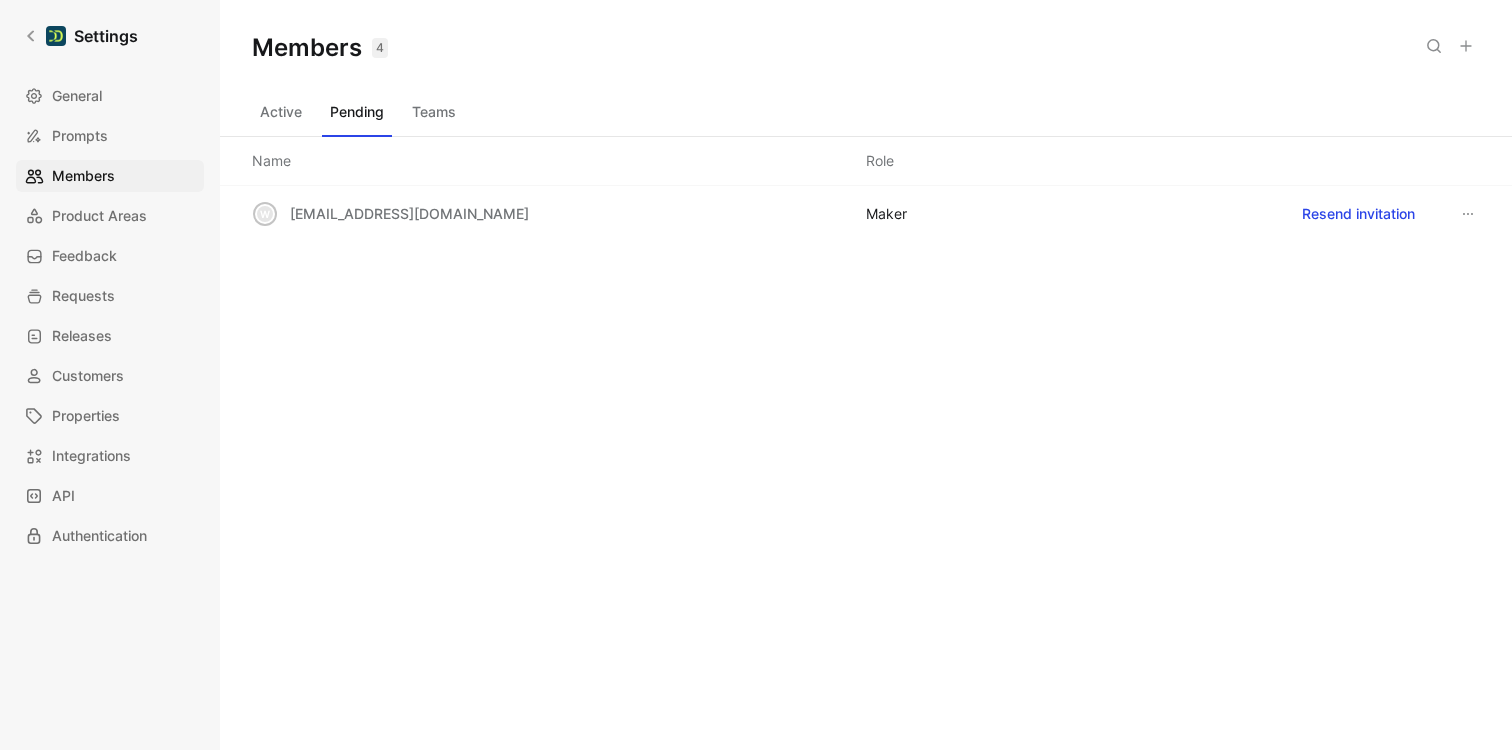 click on "Active" at bounding box center [281, 112] 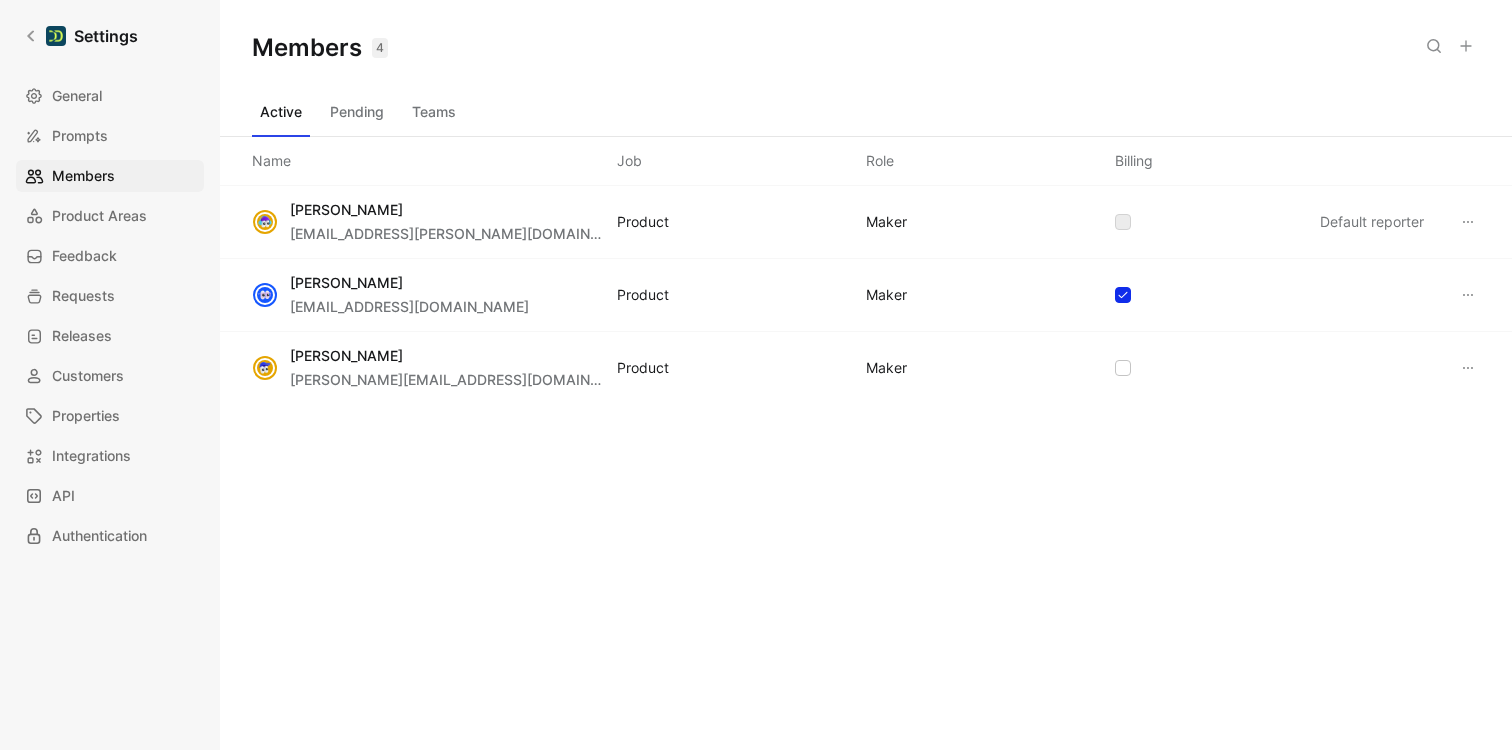 click on "Pending" at bounding box center [357, 112] 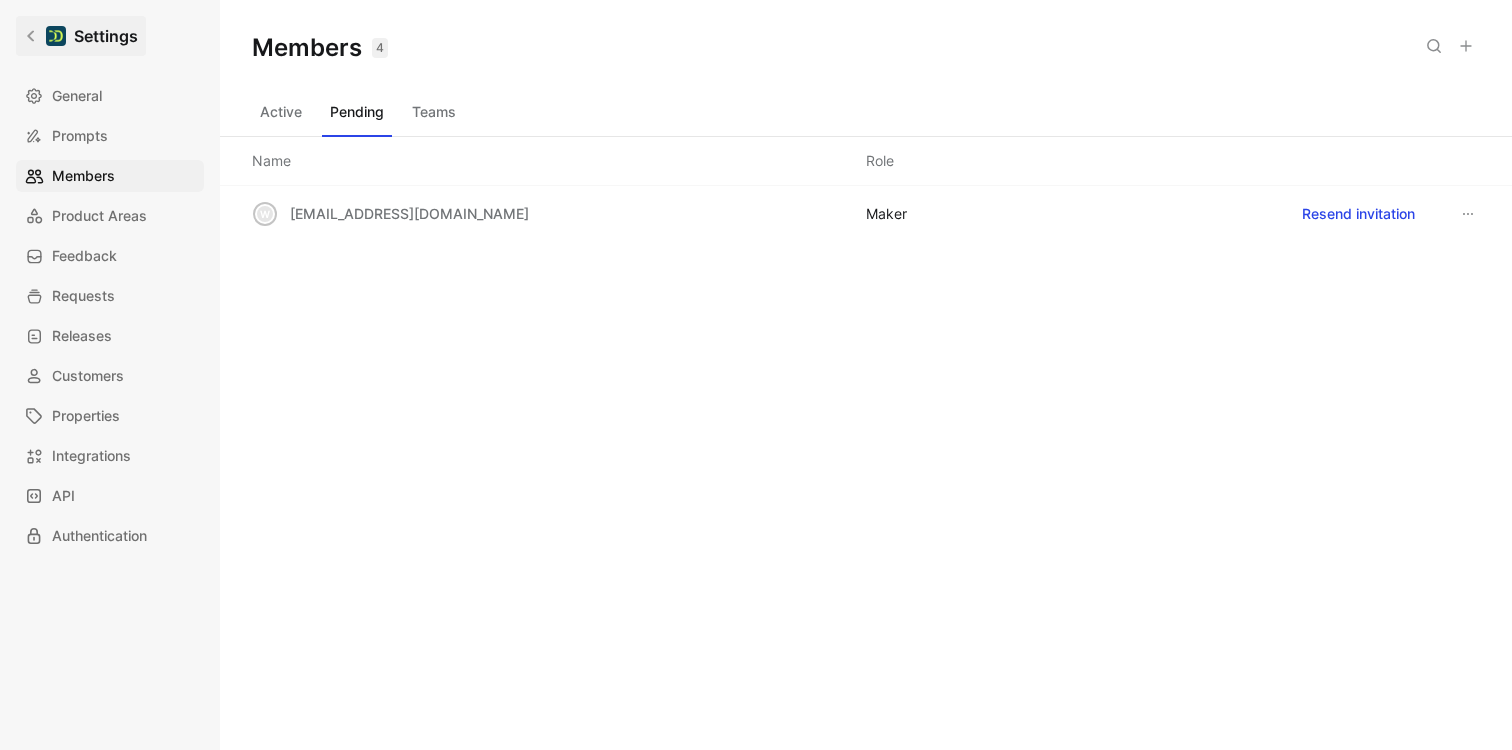 click 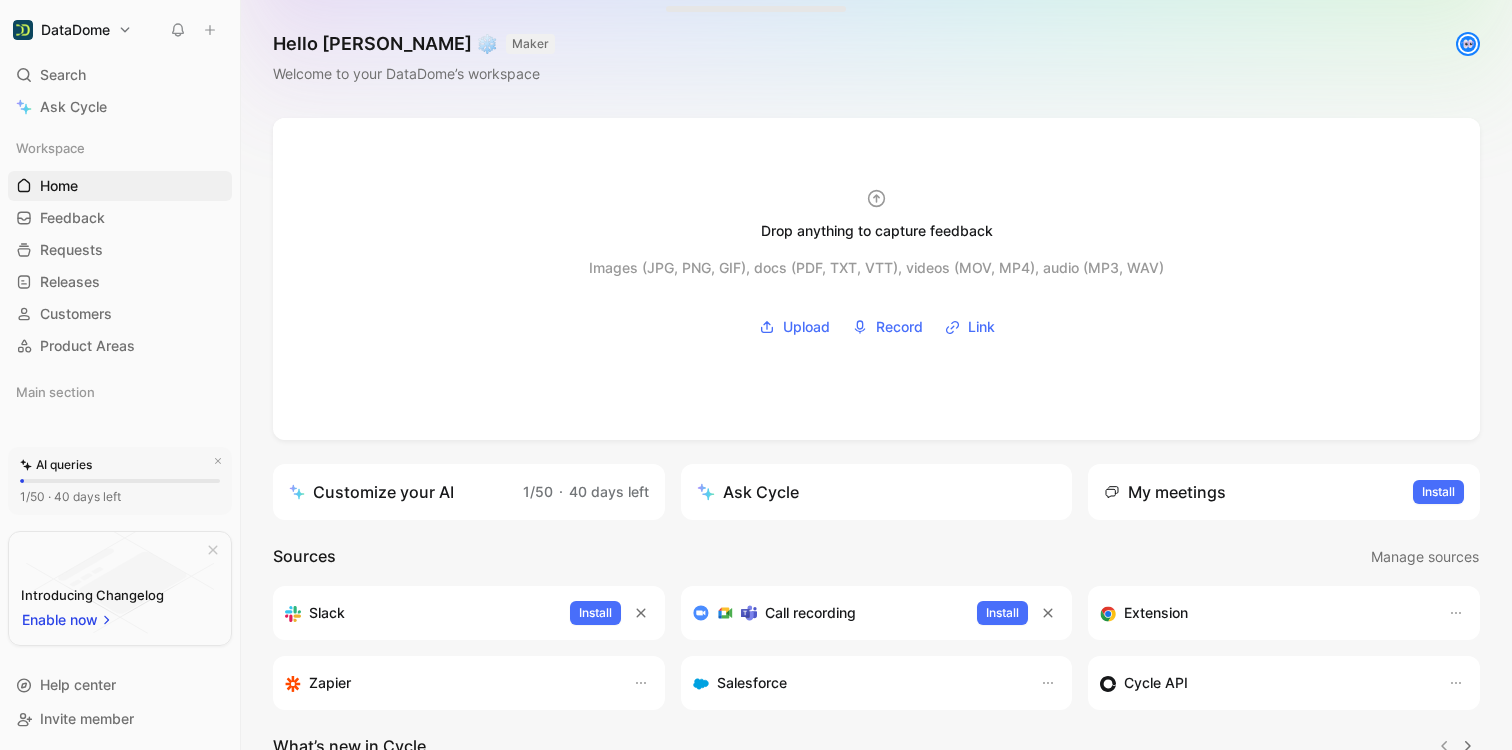 click on "DataDome Search ⌘ K Ask Cycle Workspace Home G then H Feedback G then F Requests G then R Releases G then L Customers Product Areas Main section
To pick up a draggable item, press the space bar.
While dragging, use the arrow keys to move the item.
Press space again to drop the item in its new position, or press escape to cancel.
AI queries 1/50 · 40 days left Introducing Changelog Enable now Help center Invite member Hello Maxime ❄️ MAKER Welcome to your DataDome’s workspace Drop anything to capture feedback Images (JPG, PNG, GIF), docs (PDF, TXT, VTT), videos (MOV, MP4), audio (MP3, WAV) Upload Record Link Customize your AI 1/50 · 40 days left Ask Cycle My meetings Install Sources Manage sources Slack Install Call recording Install Extension Zapier Salesforce Cycle API What’s new in Cycle Introducing Drop island Drop images or video/audio/PDF files into the drop zone to create new feedback docs along with their transcript. Learn more Your feedback on Autopilot" at bounding box center [756, 375] 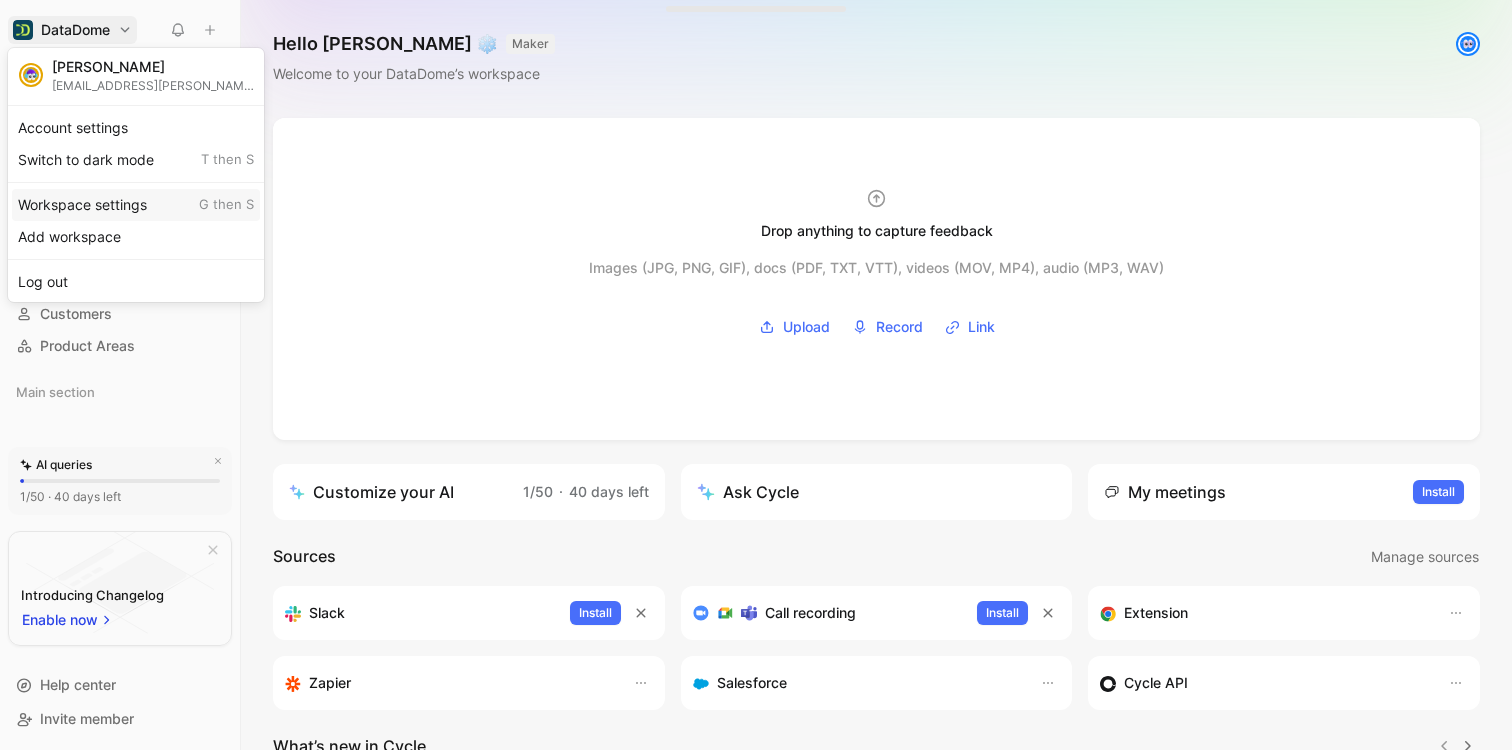 click on "Workspace settings G then S" at bounding box center [136, 205] 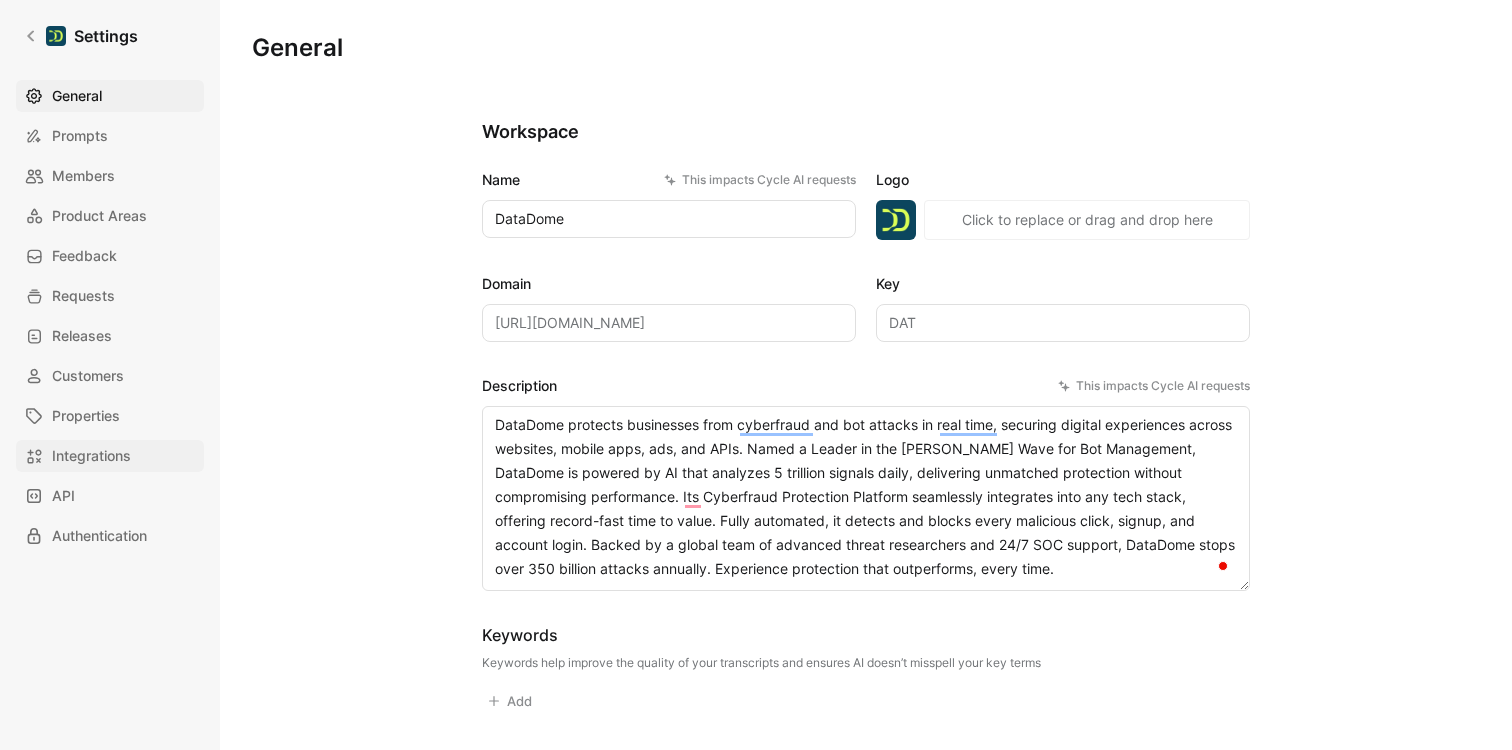 click on "Integrations" at bounding box center (91, 456) 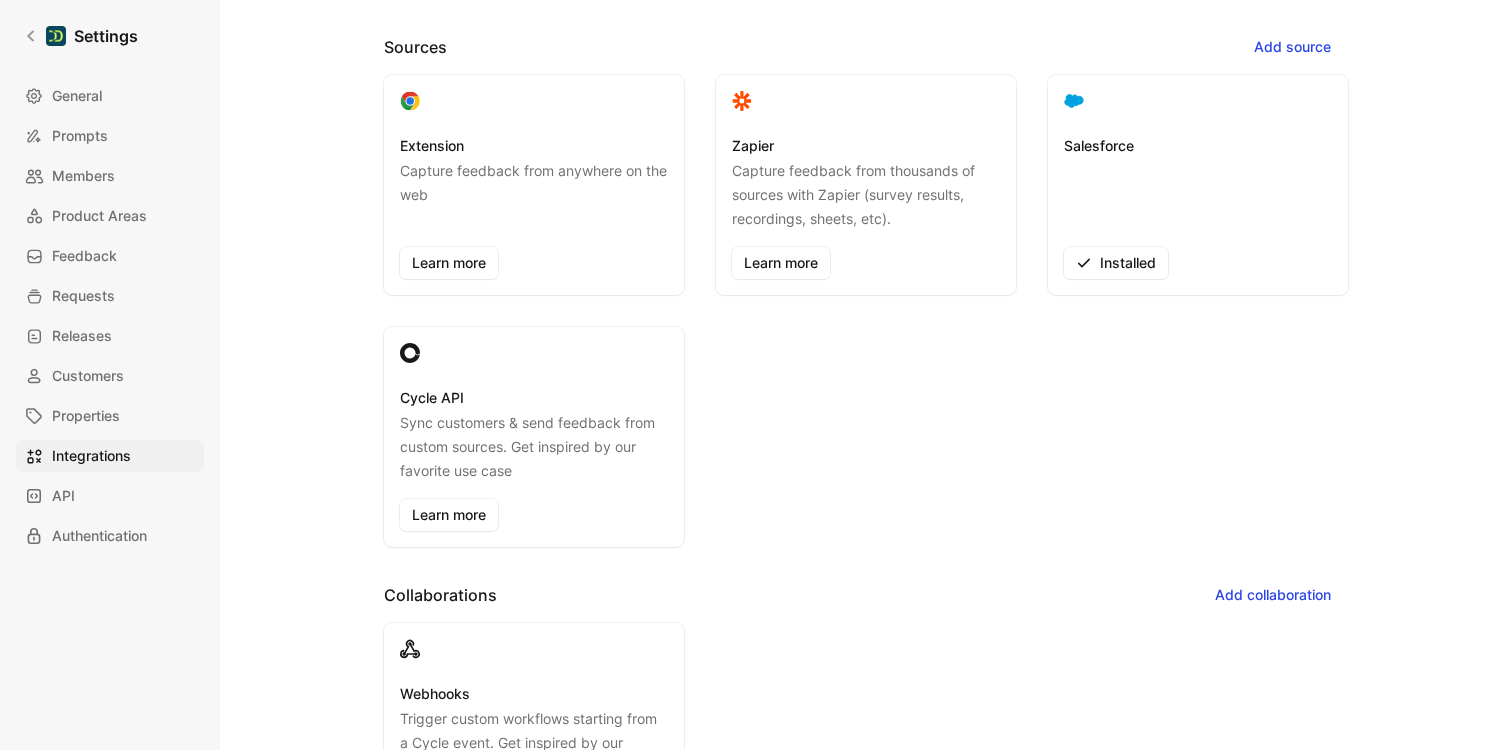 scroll, scrollTop: 0, scrollLeft: 0, axis: both 